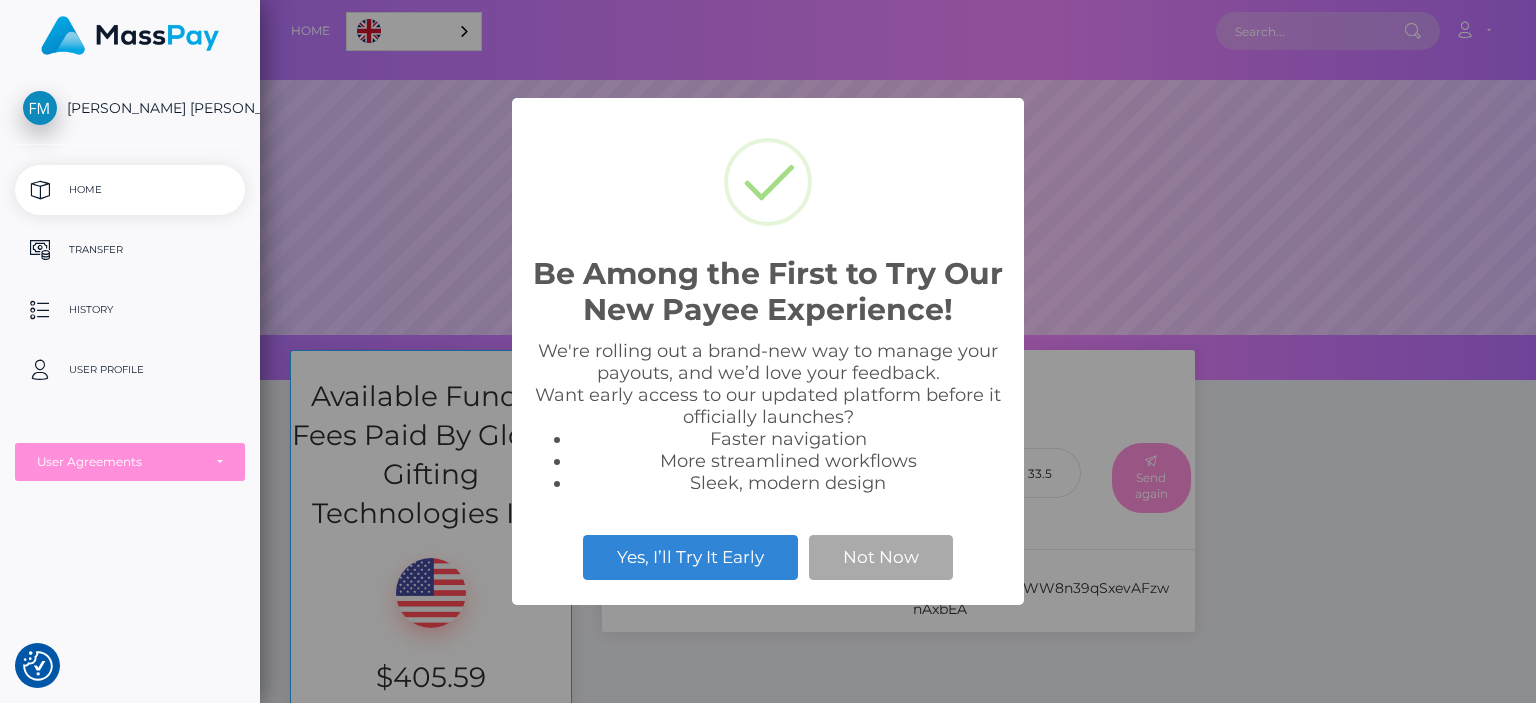 scroll, scrollTop: 0, scrollLeft: 0, axis: both 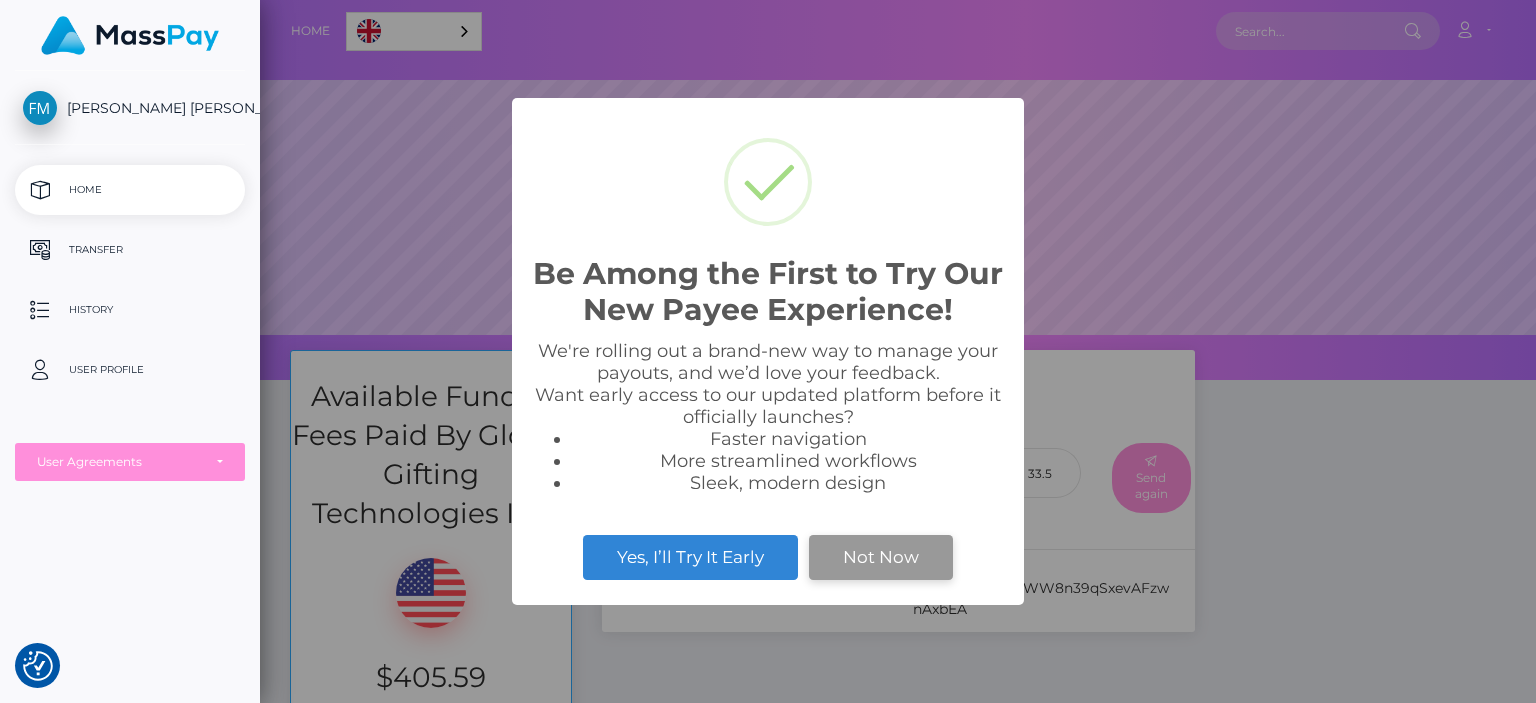 click on "Not Now" at bounding box center (881, 557) 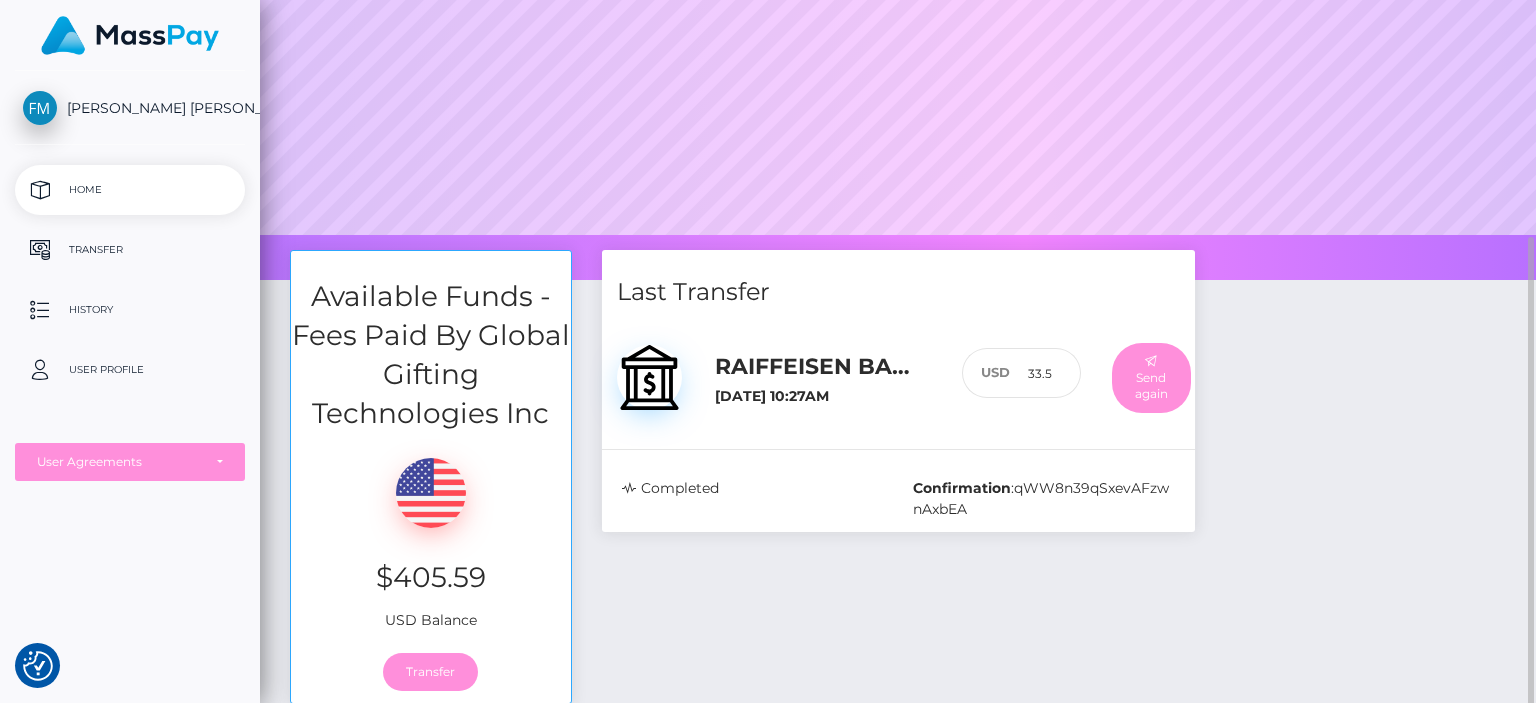 scroll, scrollTop: 200, scrollLeft: 0, axis: vertical 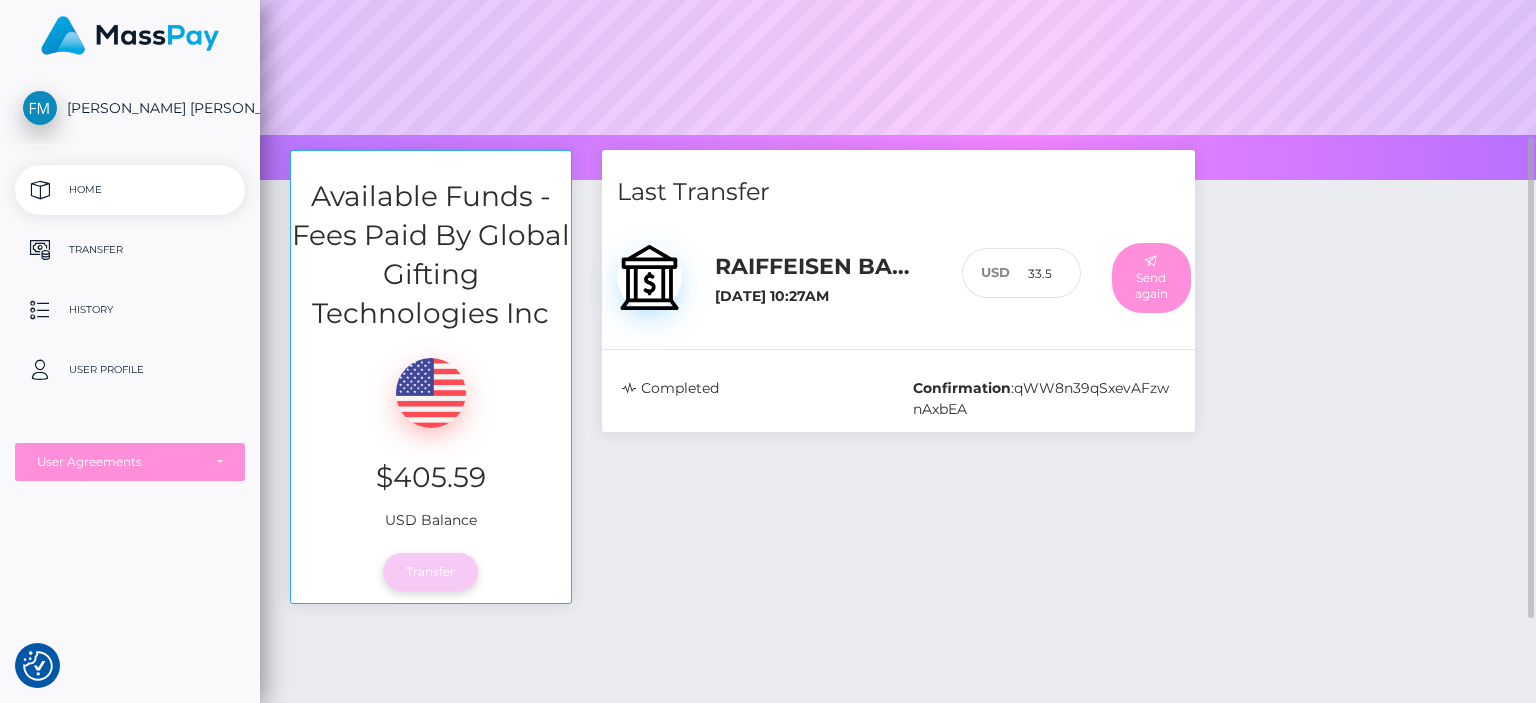 click on "Transfer" at bounding box center (430, 572) 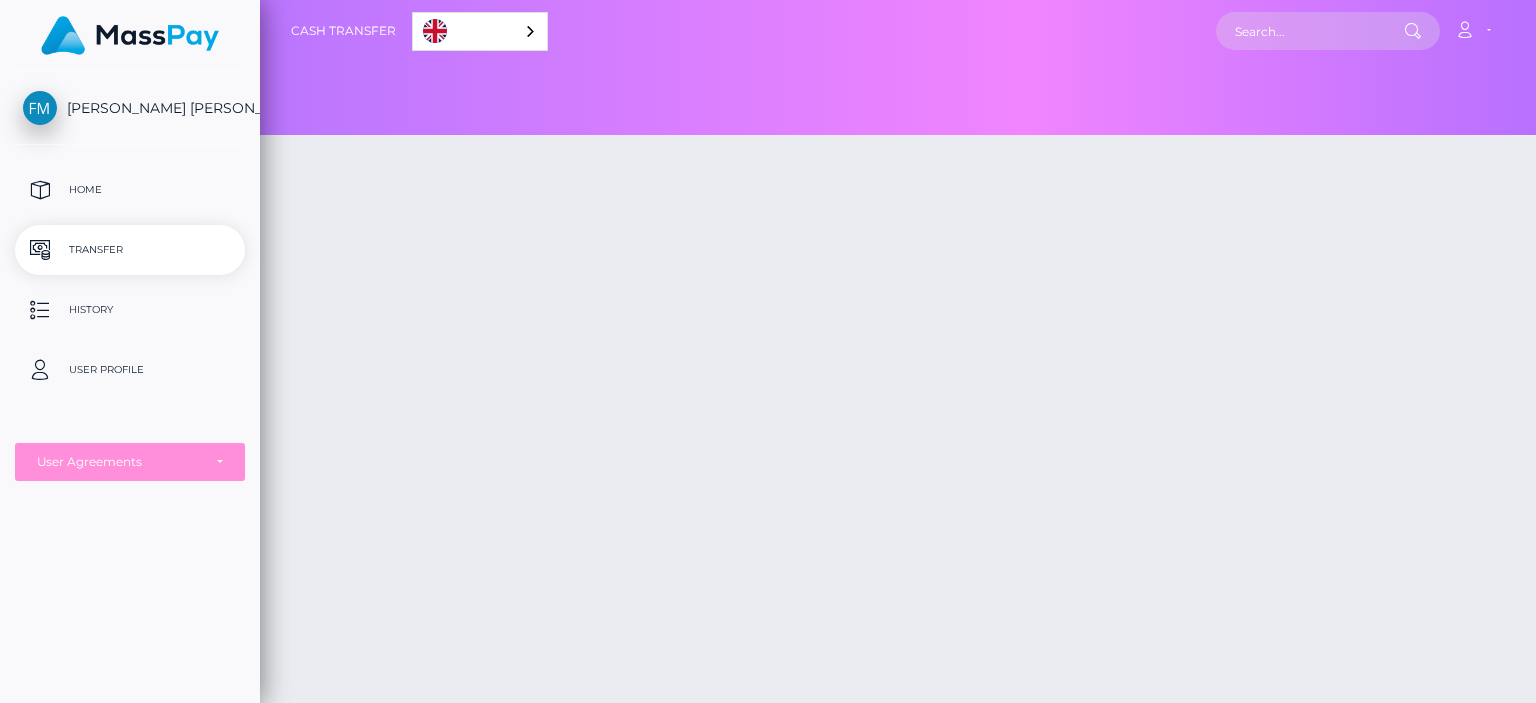 scroll, scrollTop: 0, scrollLeft: 0, axis: both 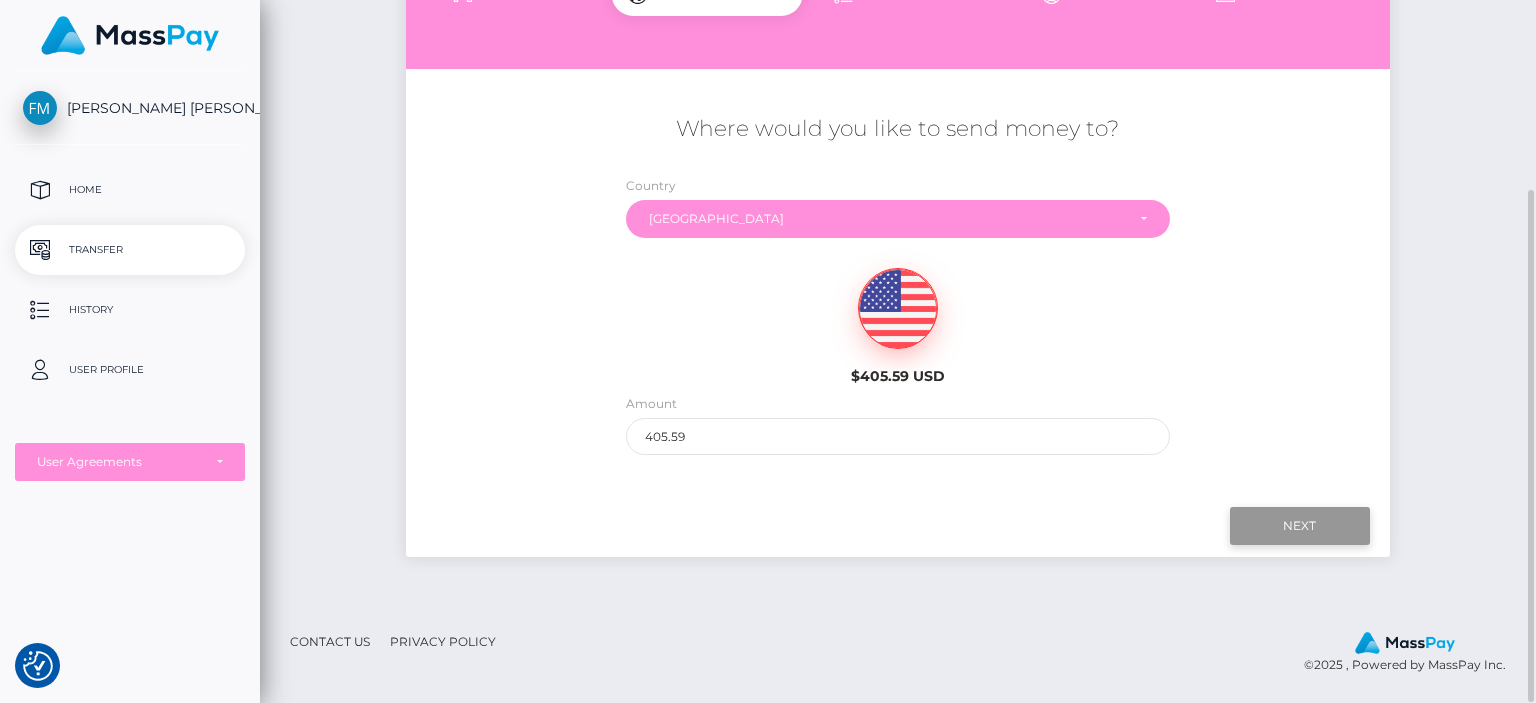 click on "Next" at bounding box center (1300, 526) 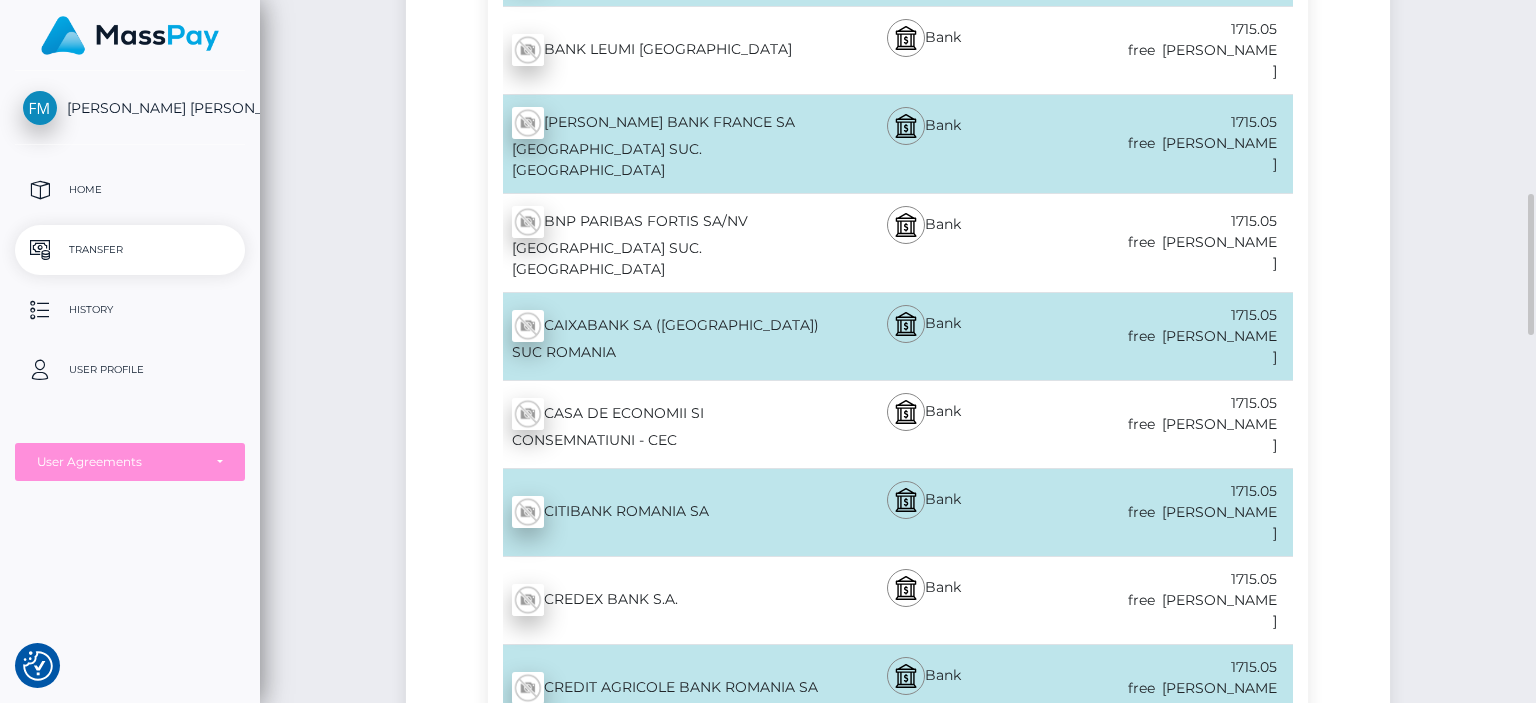 scroll, scrollTop: 1660, scrollLeft: 0, axis: vertical 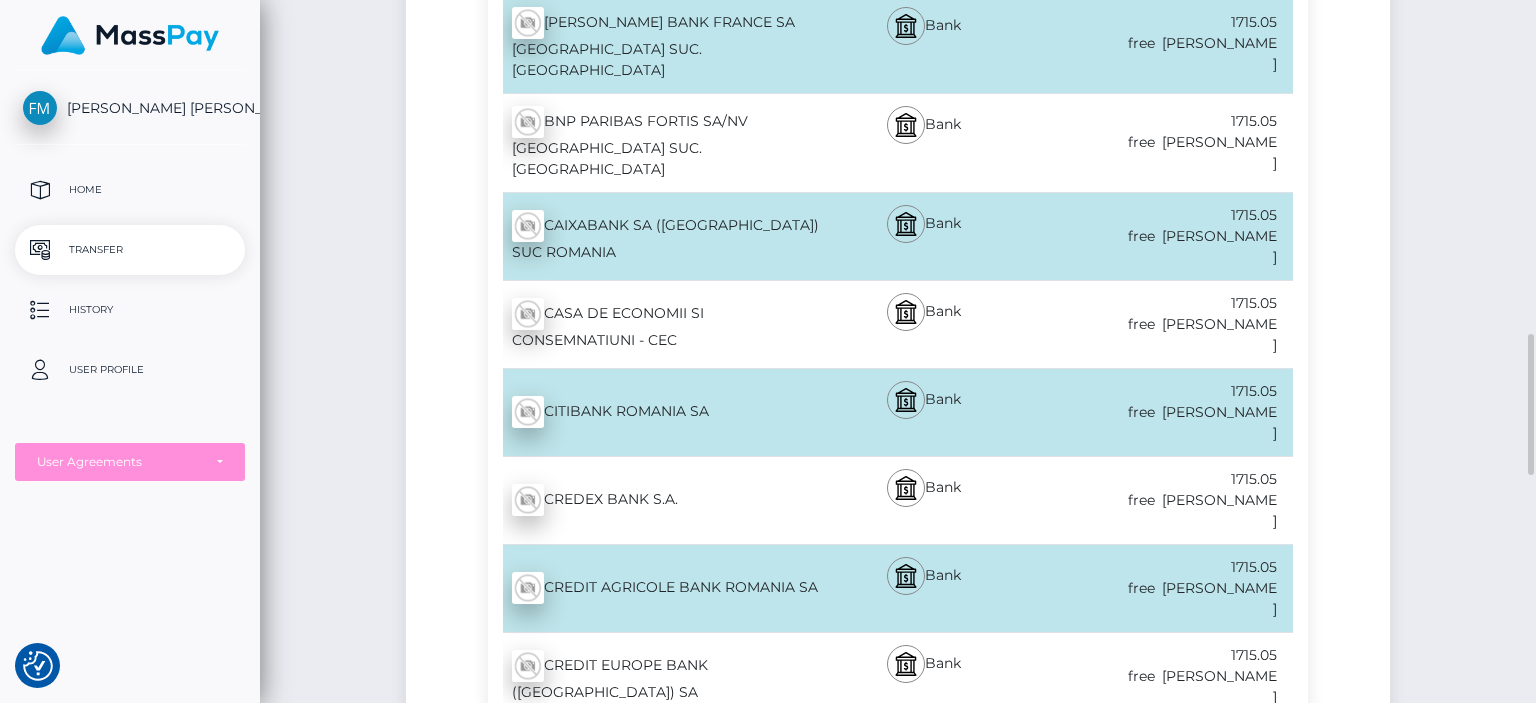 click on "ING Bank NV  - RON" at bounding box center (655, 1028) 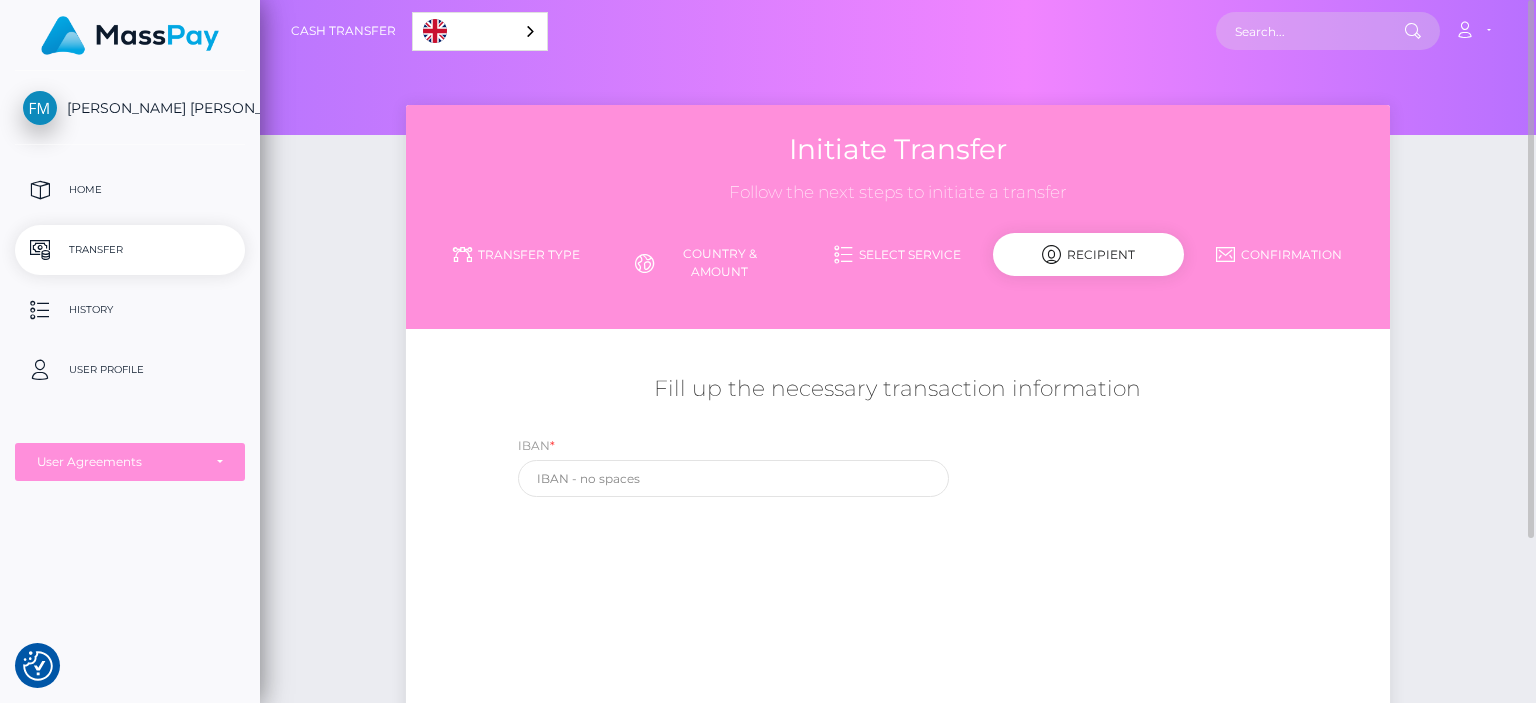 scroll, scrollTop: 100, scrollLeft: 0, axis: vertical 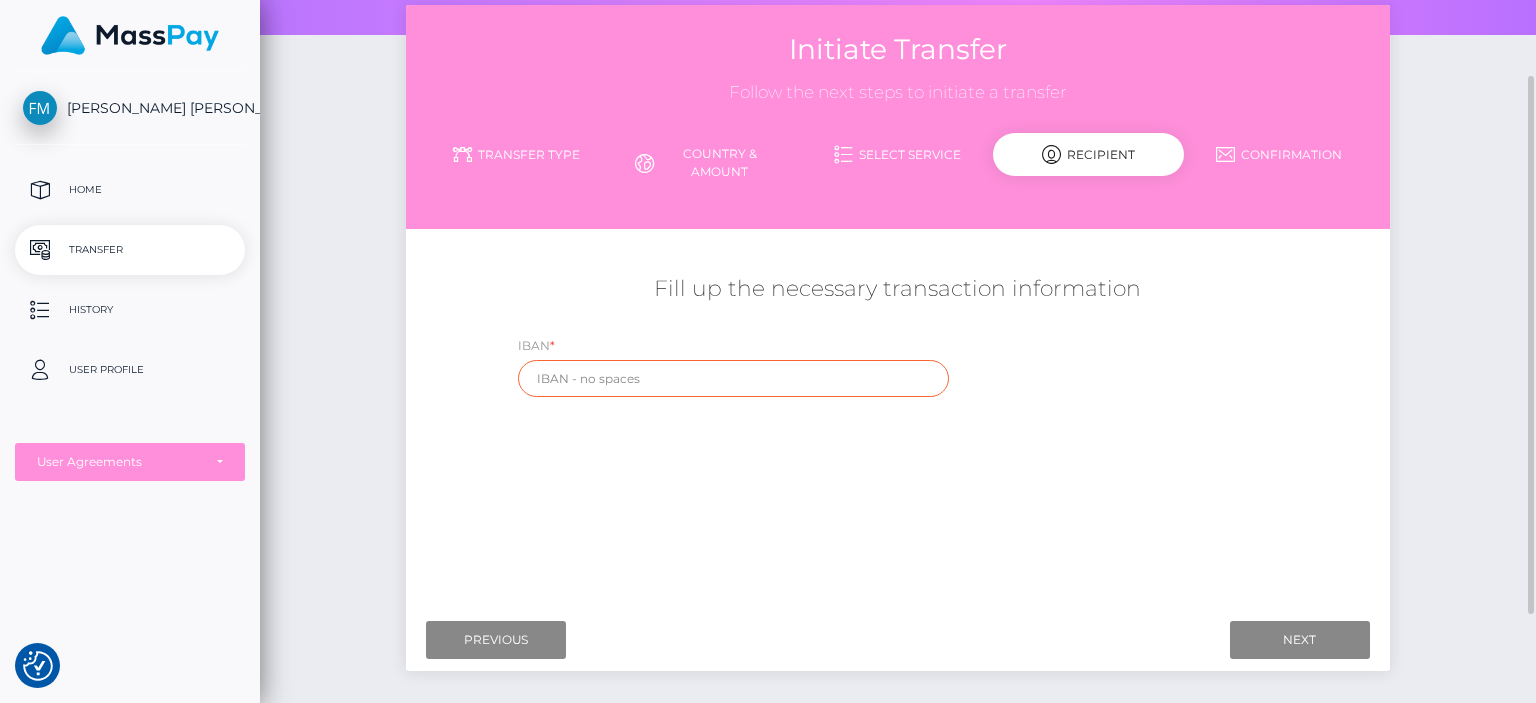 click at bounding box center [733, 378] 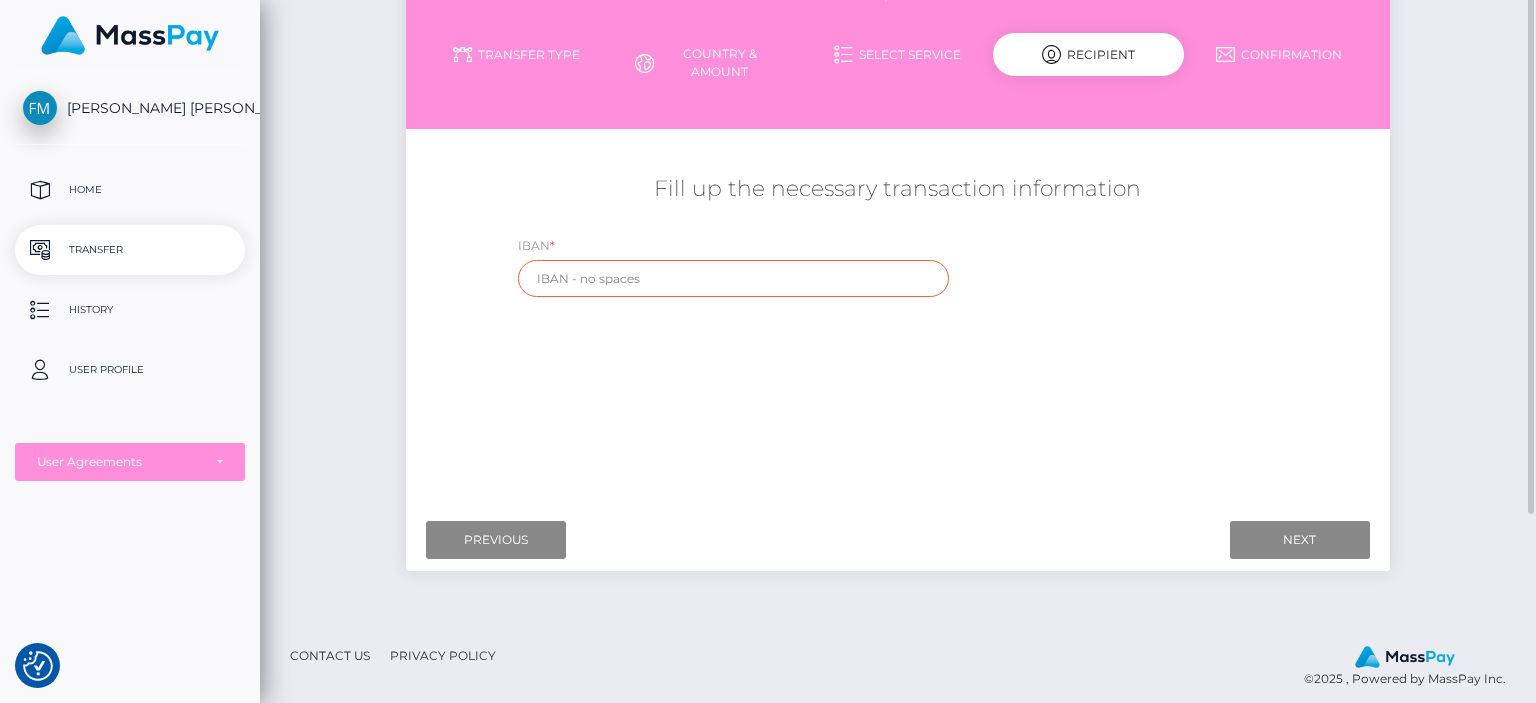 scroll, scrollTop: 100, scrollLeft: 0, axis: vertical 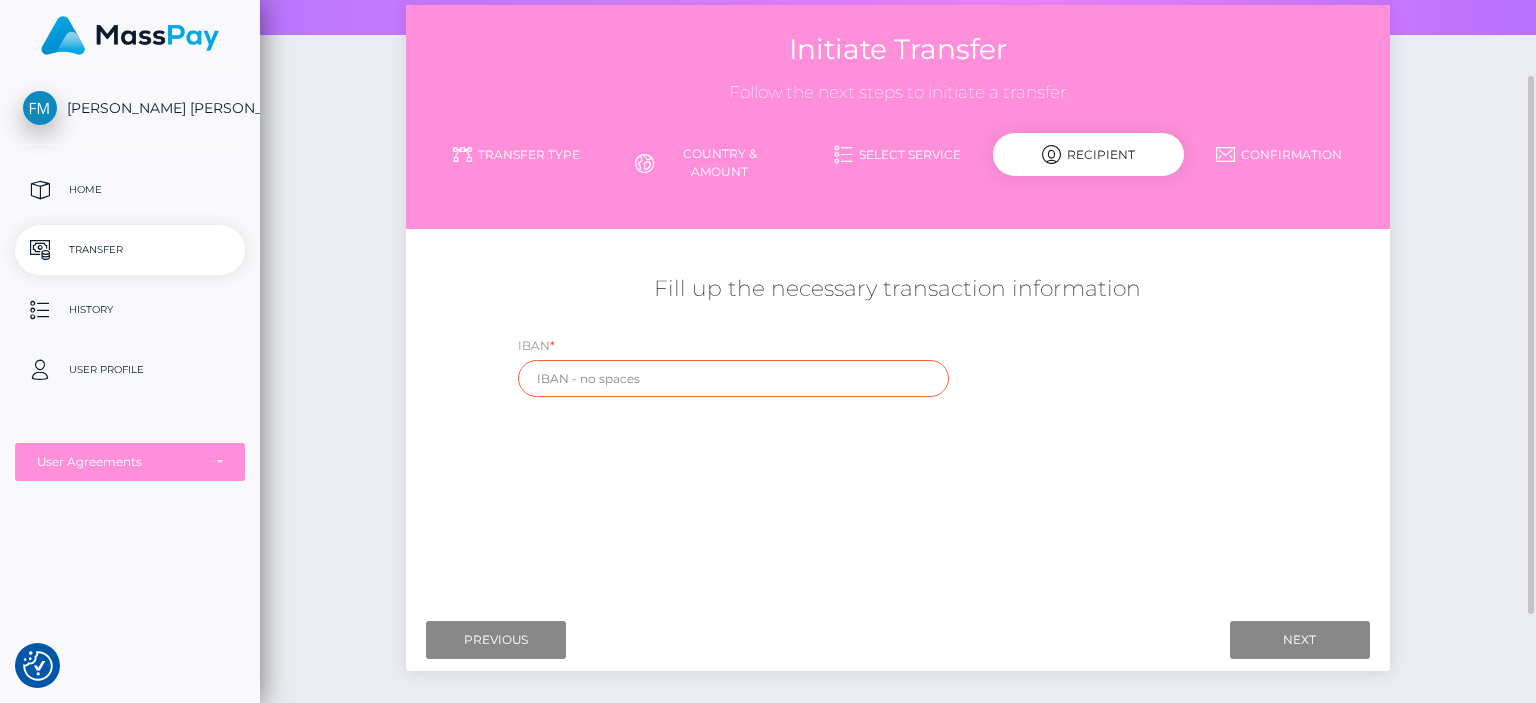 click at bounding box center (733, 378) 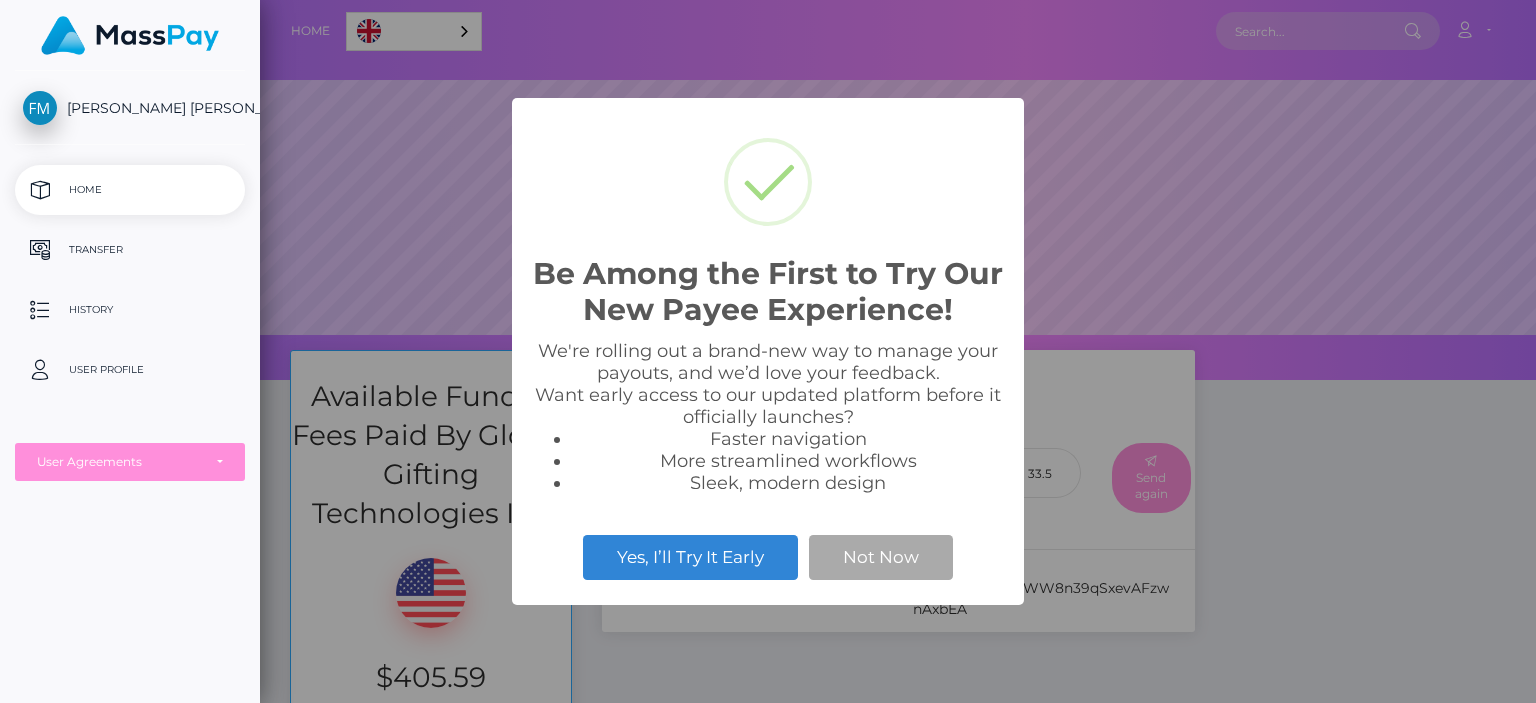 scroll, scrollTop: 0, scrollLeft: 0, axis: both 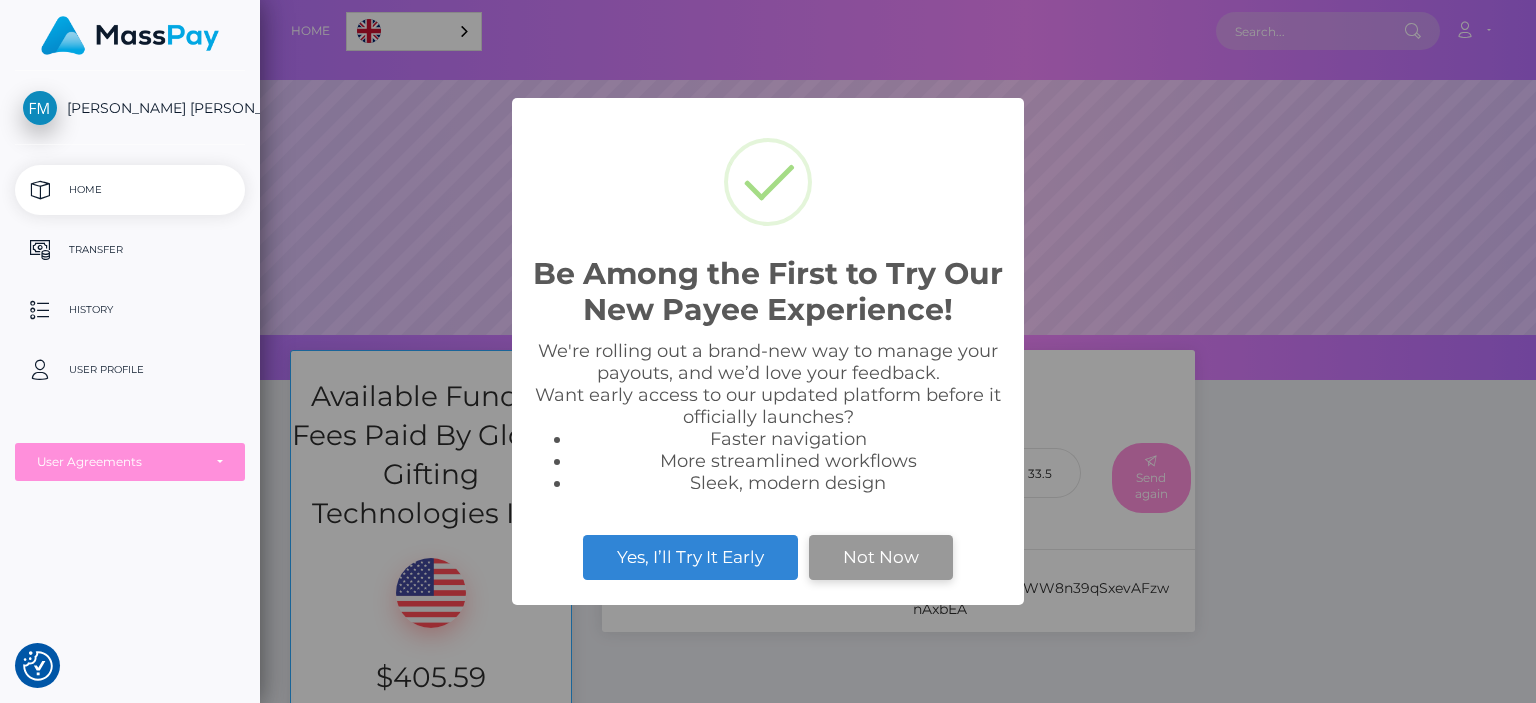 click on "Not Now" at bounding box center [881, 557] 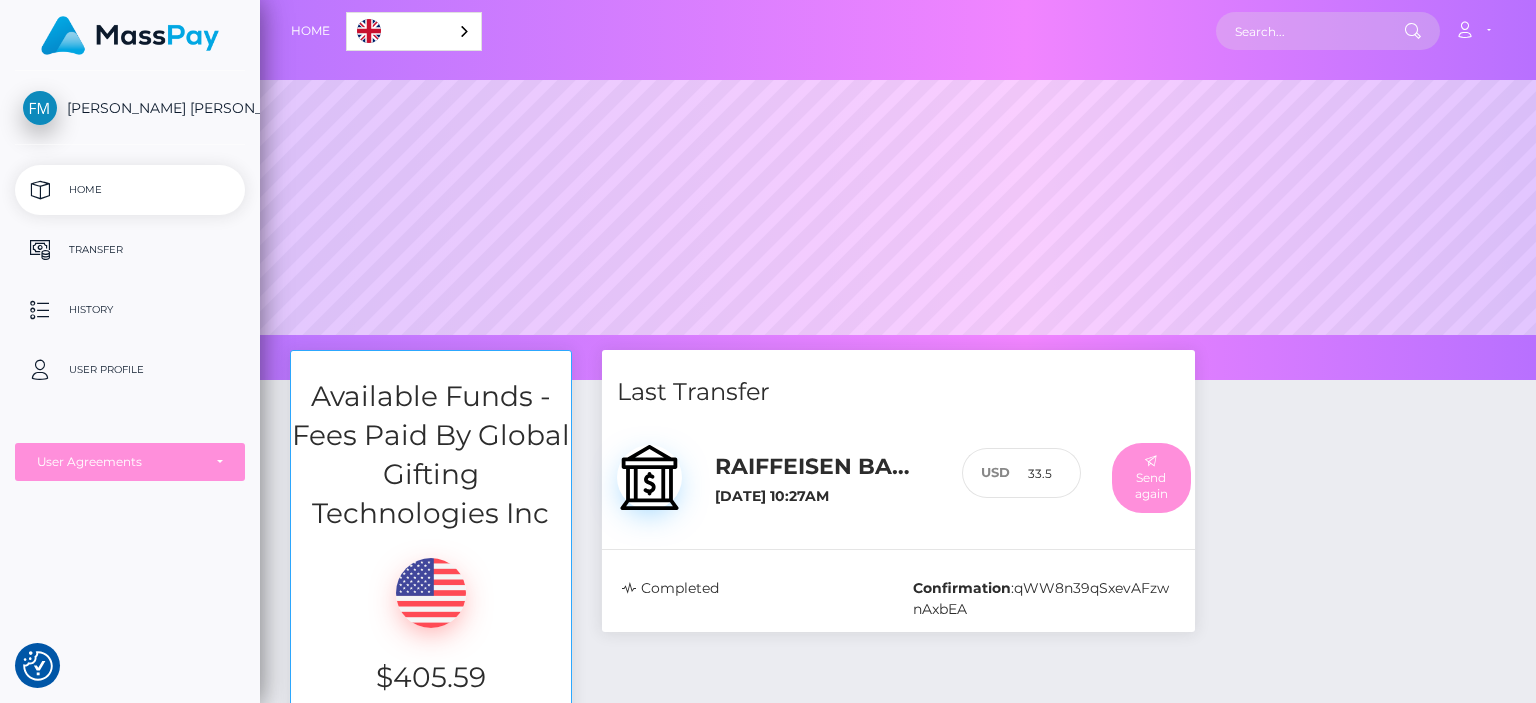 scroll, scrollTop: 100, scrollLeft: 0, axis: vertical 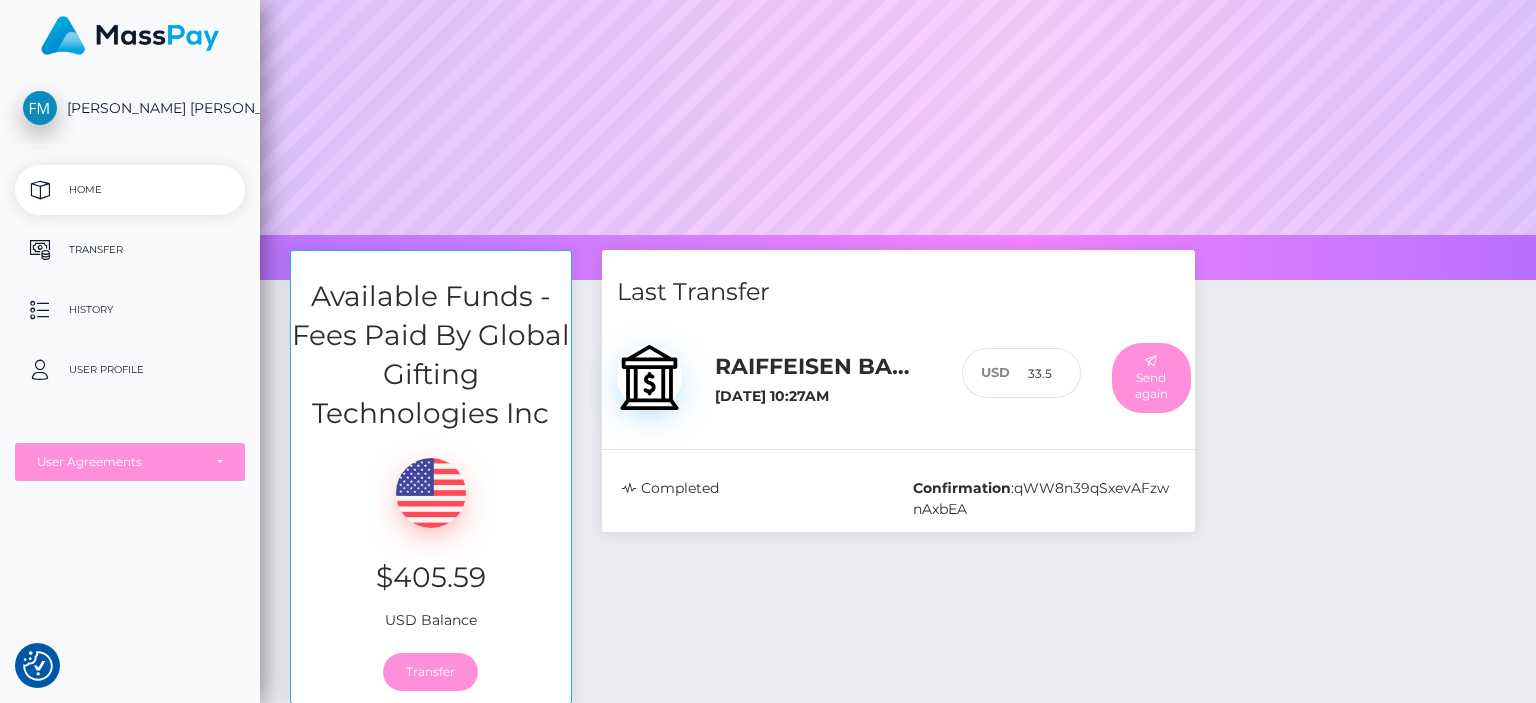 click on "Transfer" at bounding box center [130, 250] 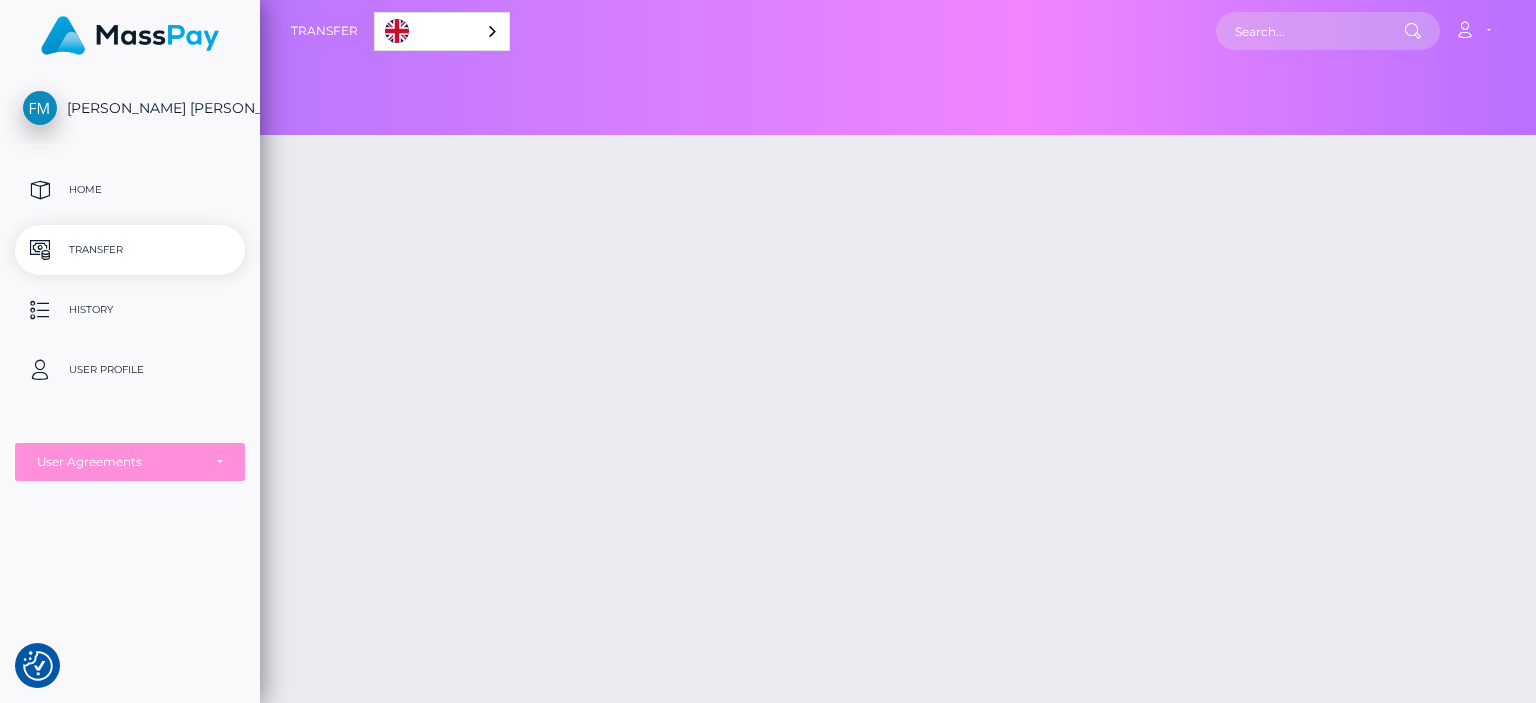 scroll, scrollTop: 0, scrollLeft: 0, axis: both 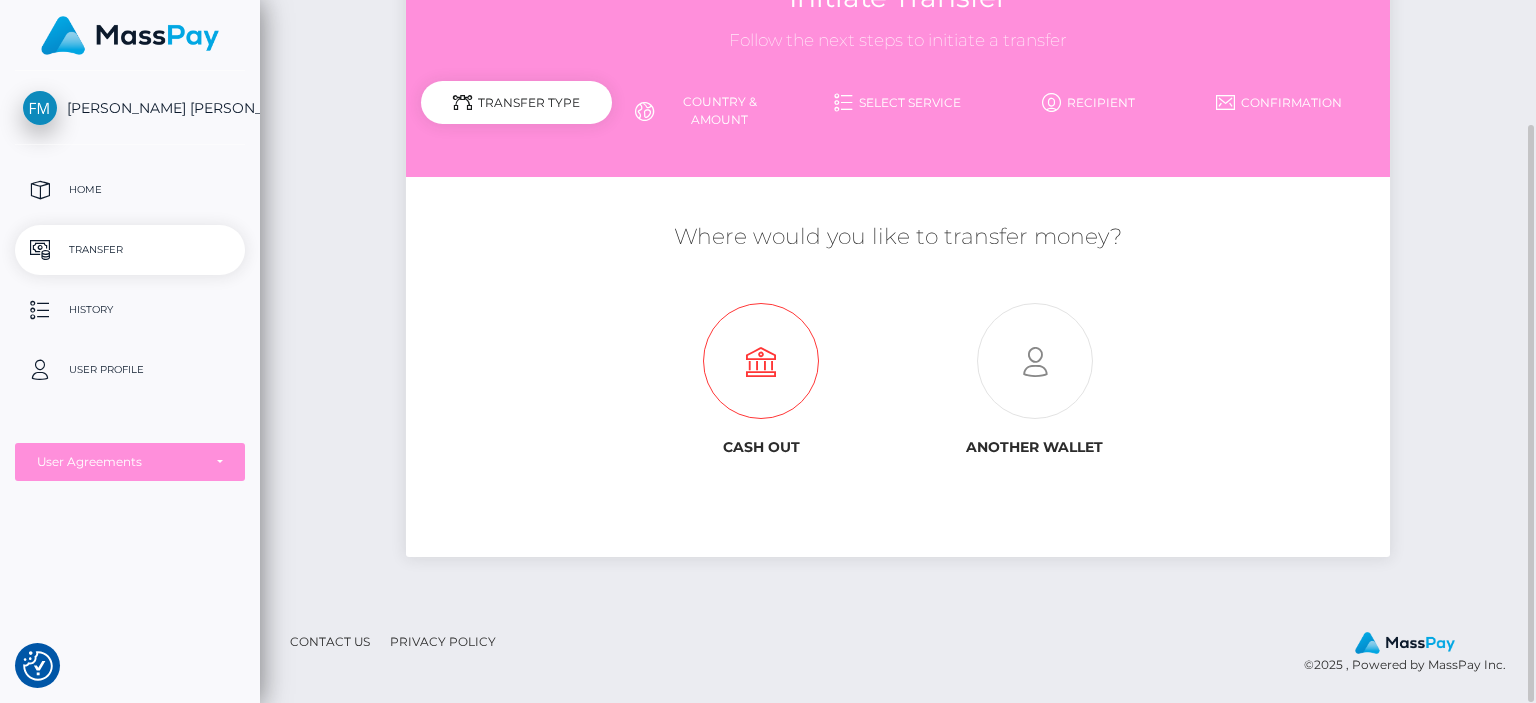 click at bounding box center (761, 362) 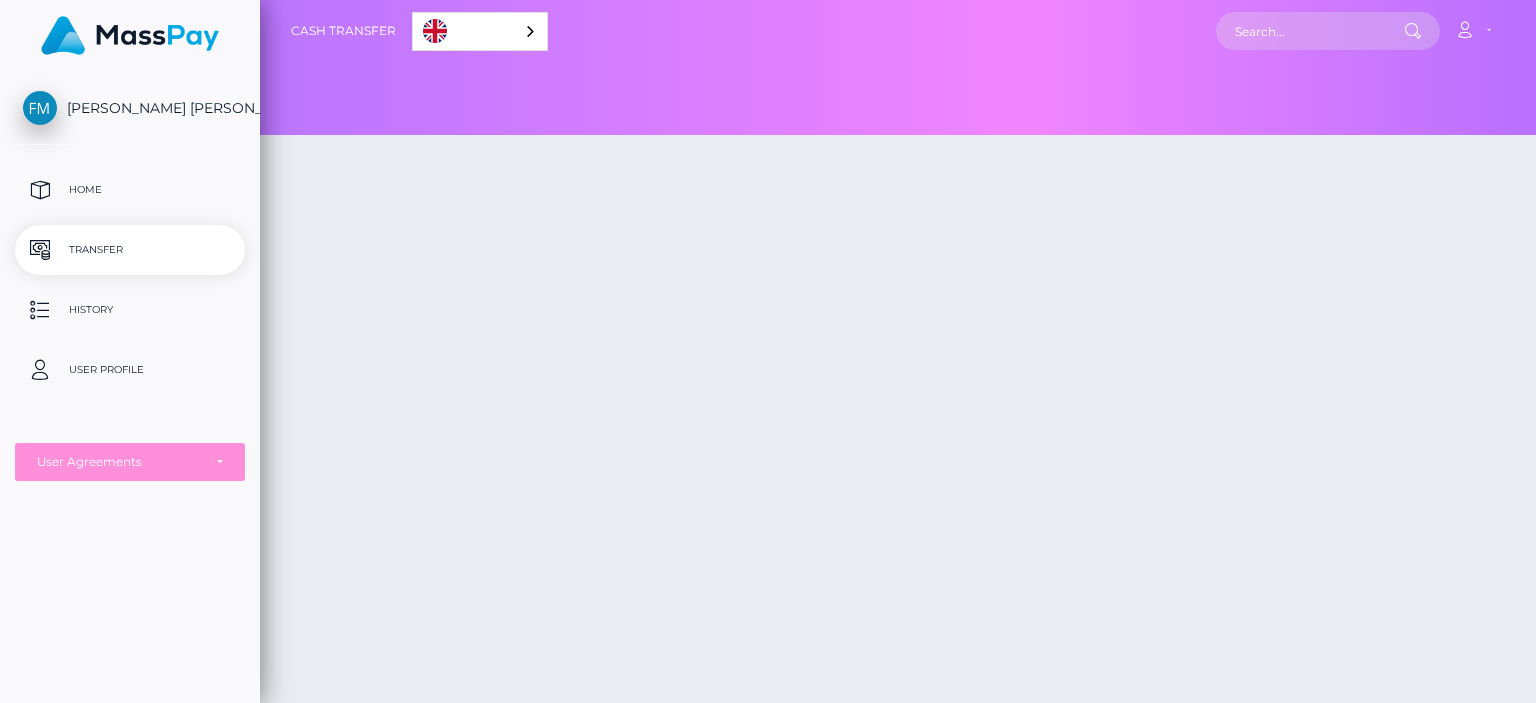 scroll, scrollTop: 0, scrollLeft: 0, axis: both 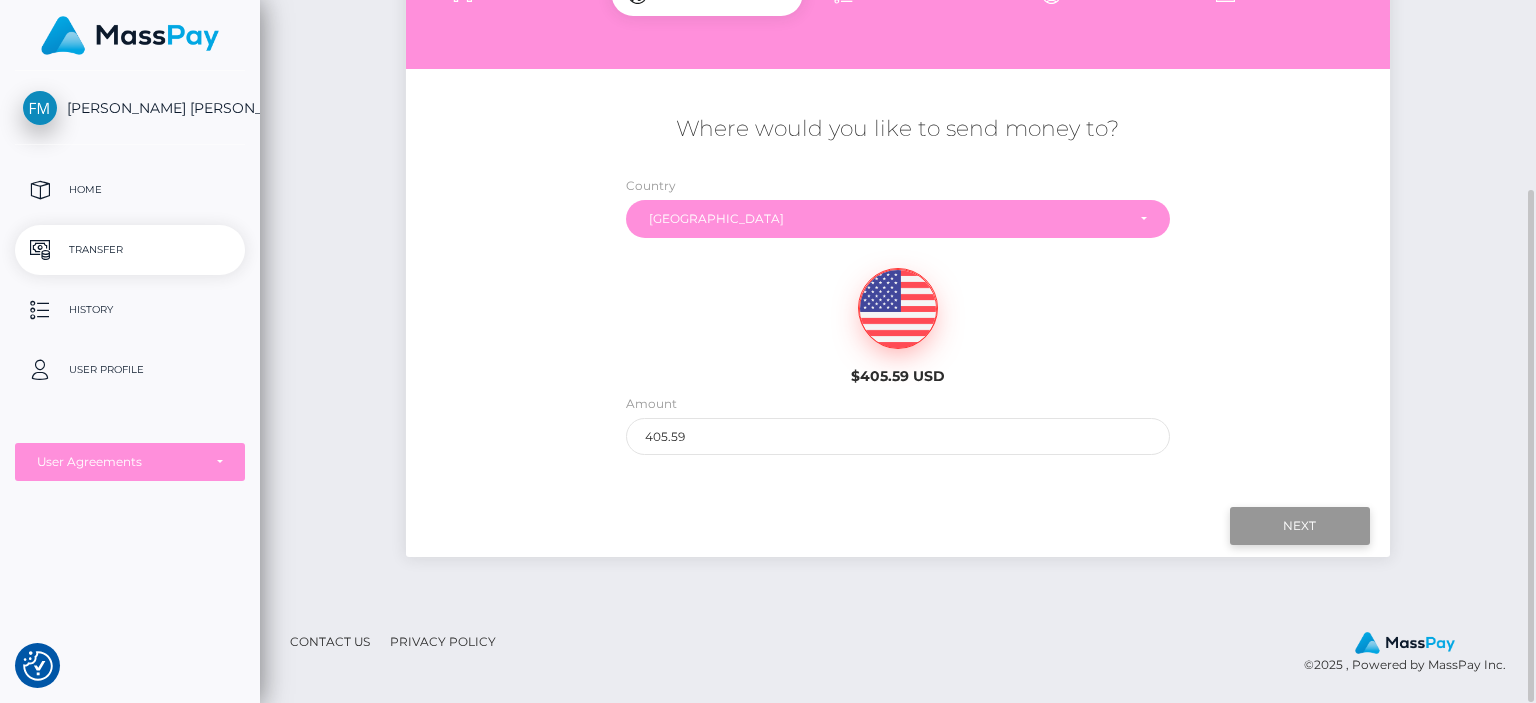 click on "Next" at bounding box center [1300, 526] 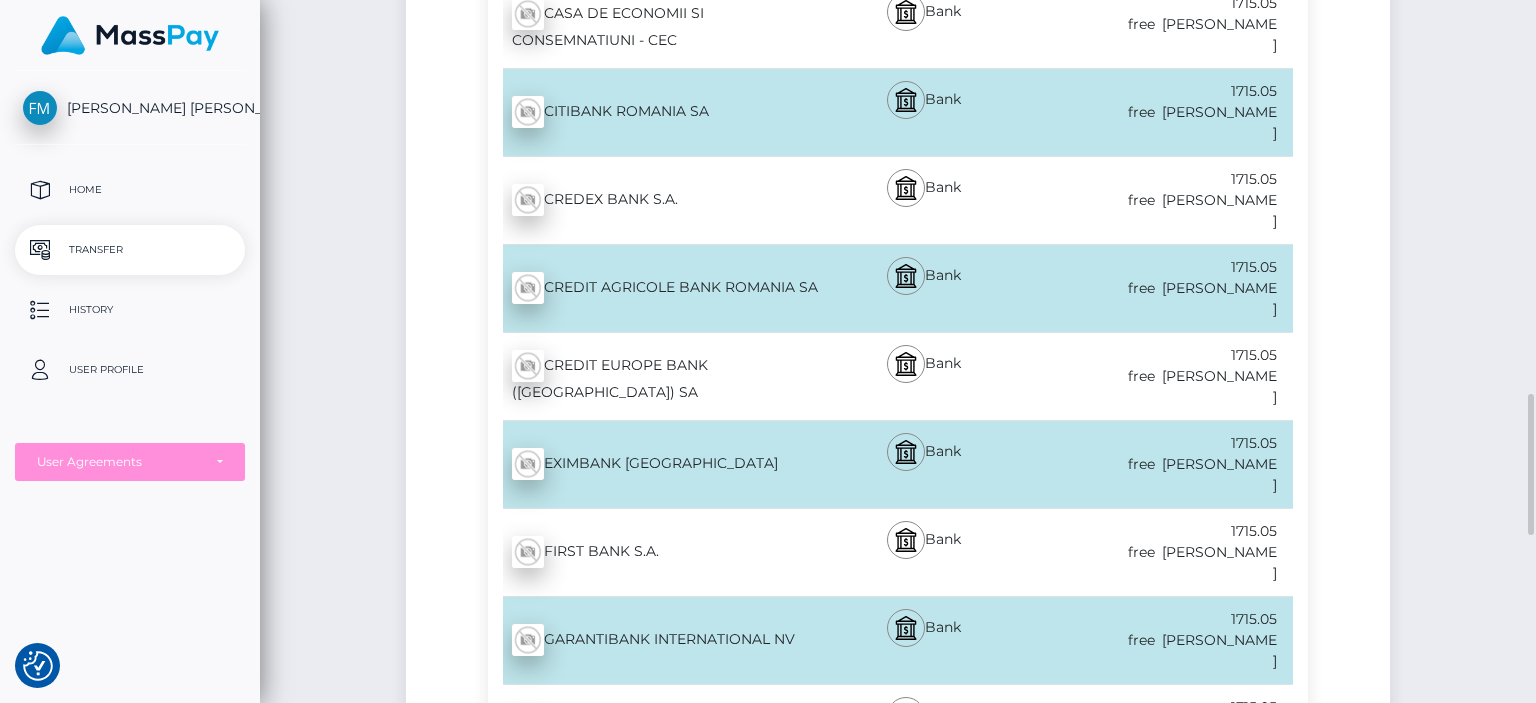 scroll, scrollTop: 2060, scrollLeft: 0, axis: vertical 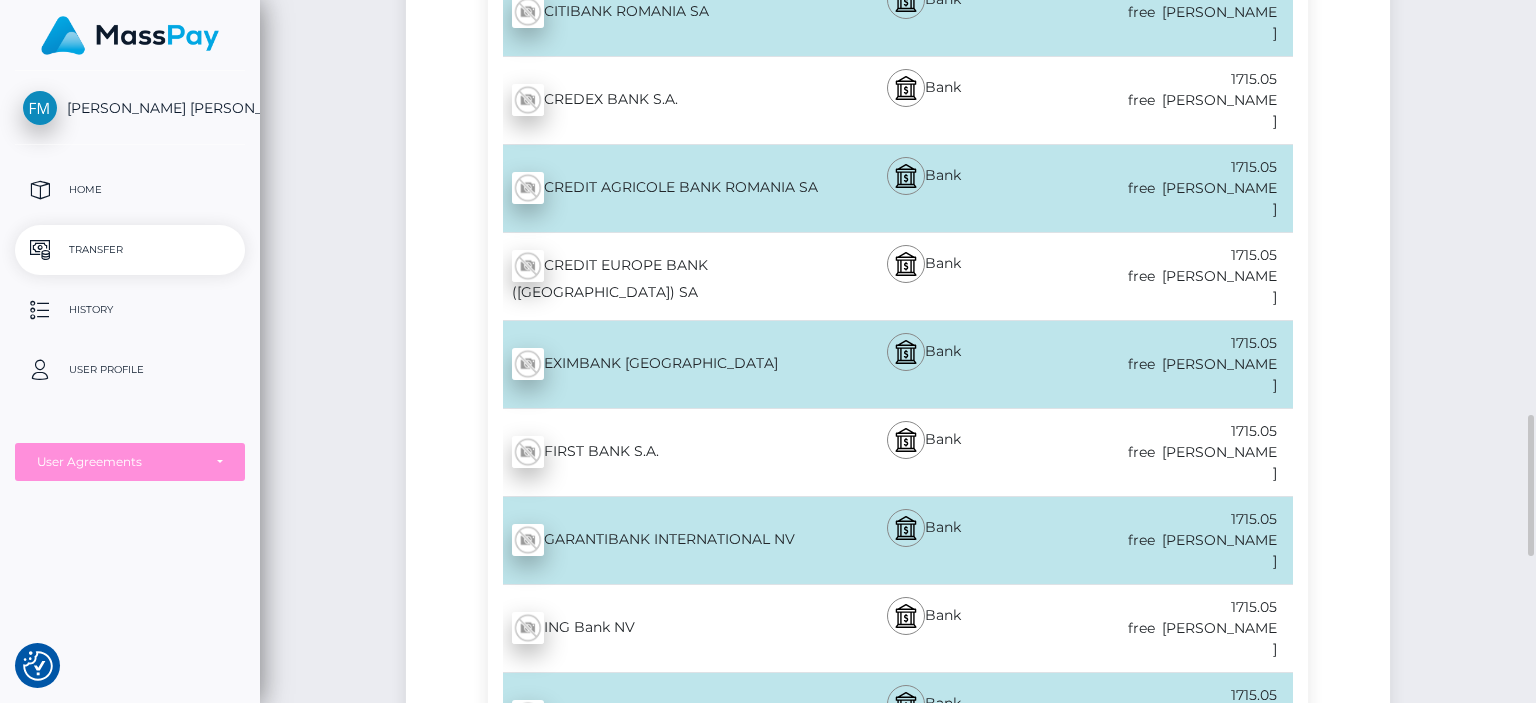 click on "RAIFFEISEN BANK SA  - RON" at bounding box center (655, 1156) 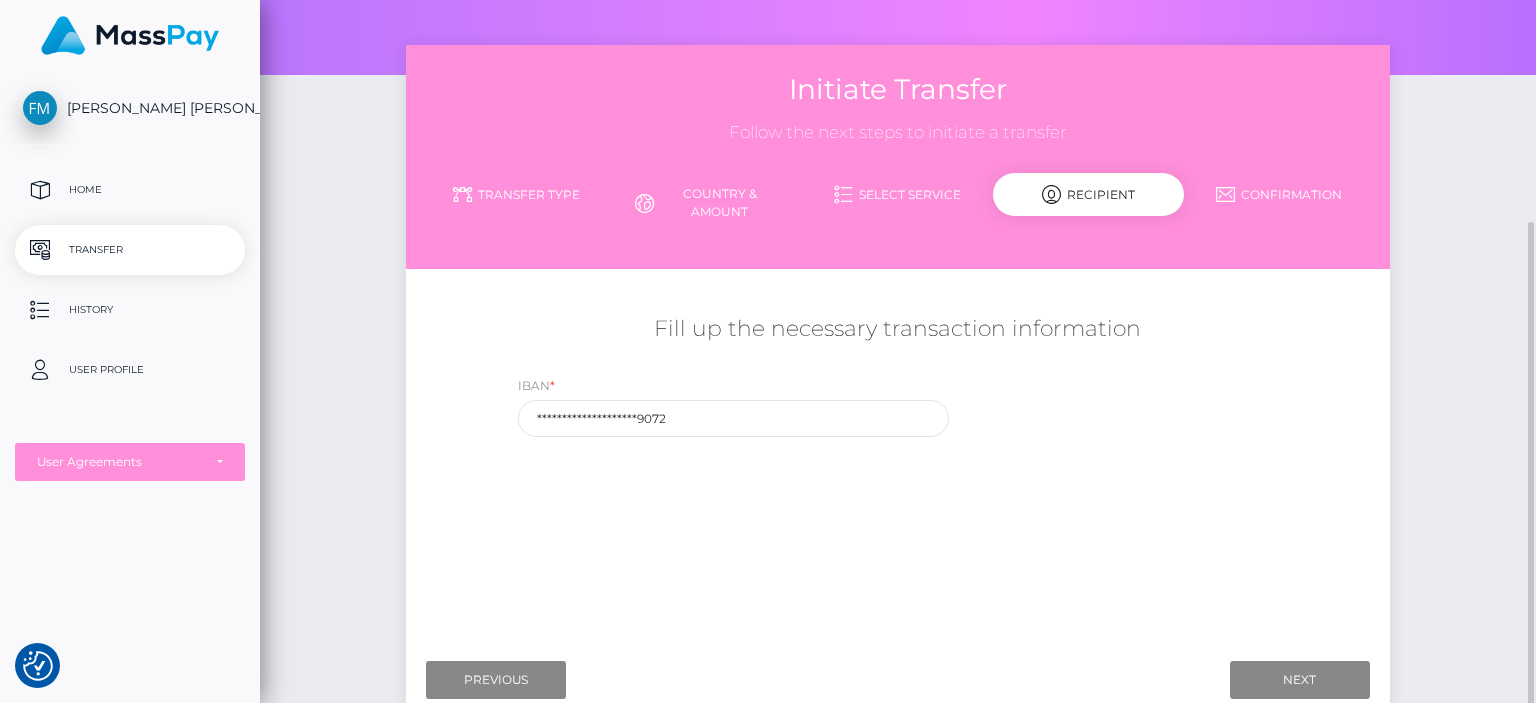 scroll, scrollTop: 214, scrollLeft: 0, axis: vertical 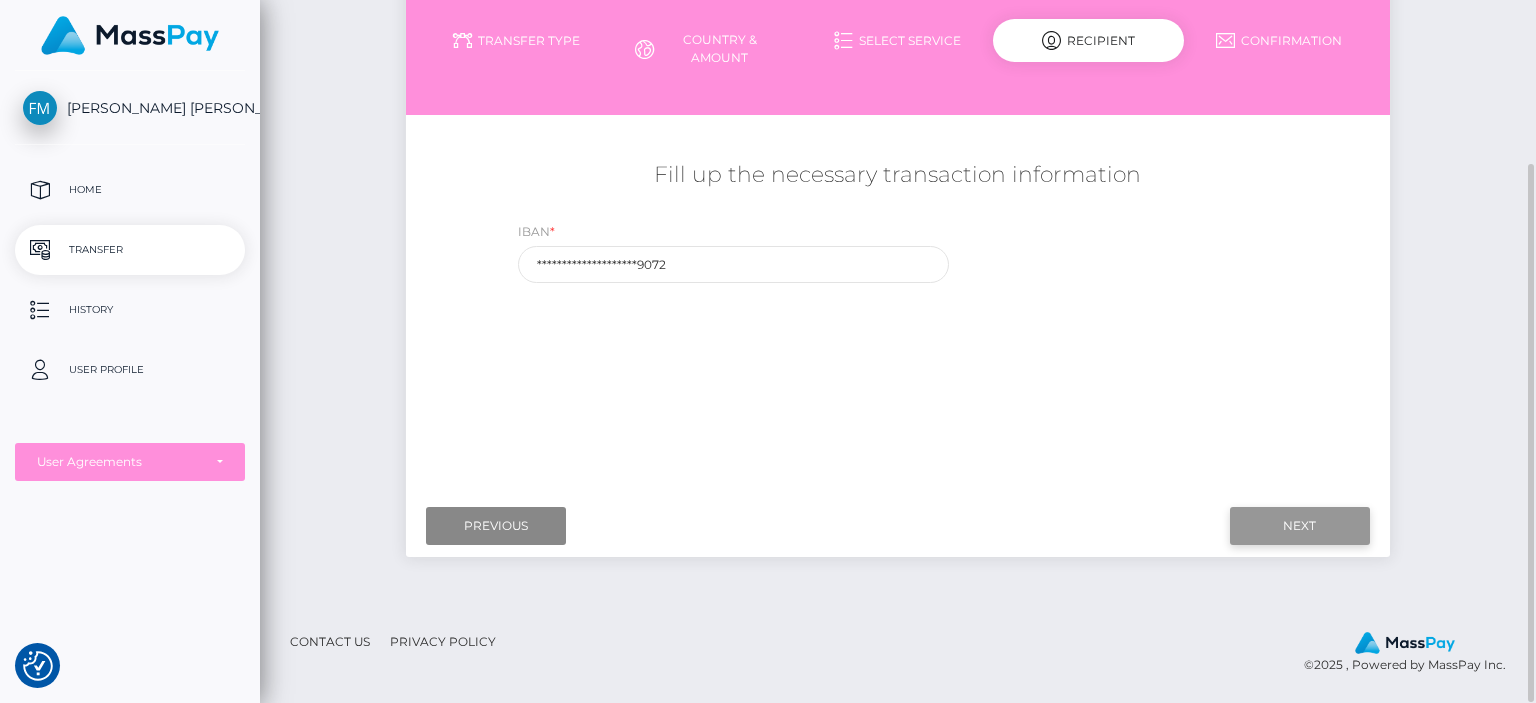 click on "Next" at bounding box center [1300, 526] 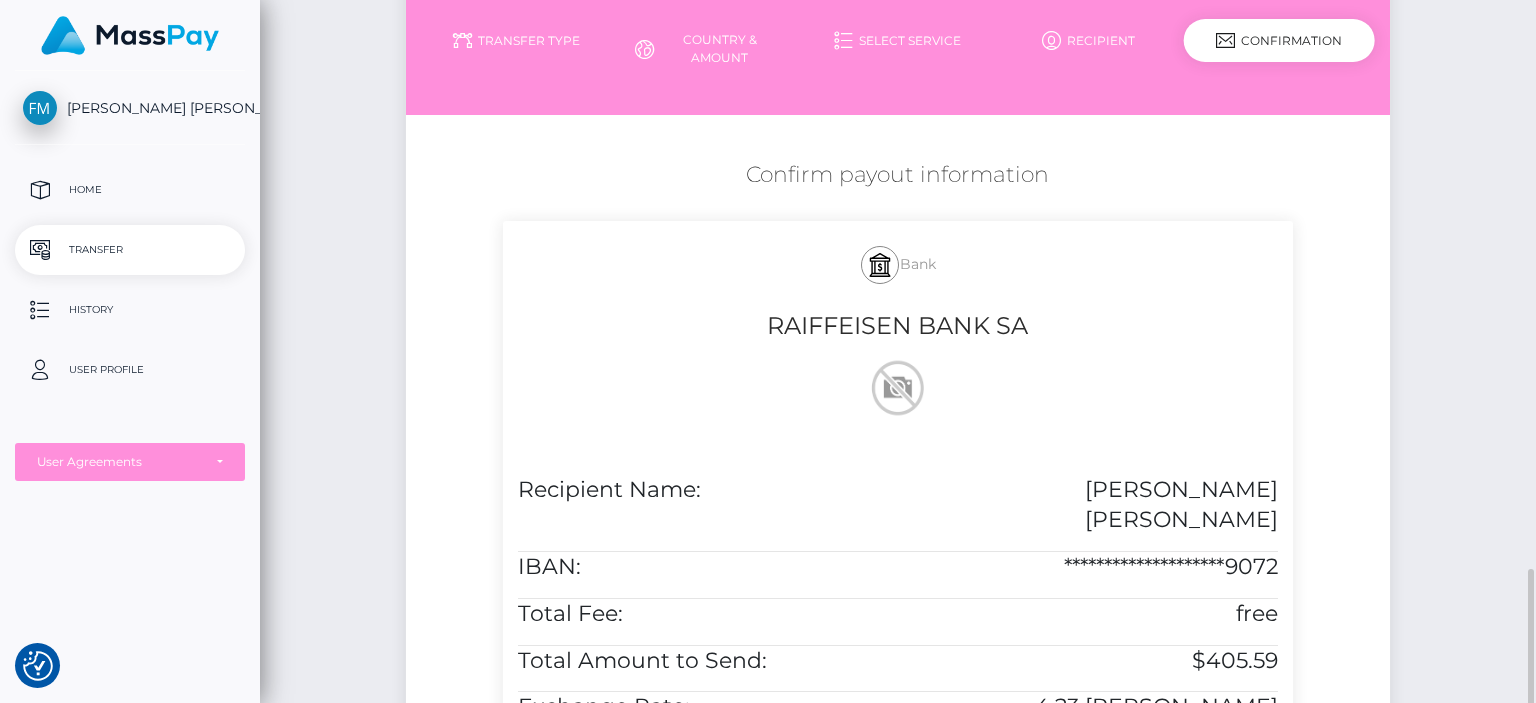scroll, scrollTop: 636, scrollLeft: 0, axis: vertical 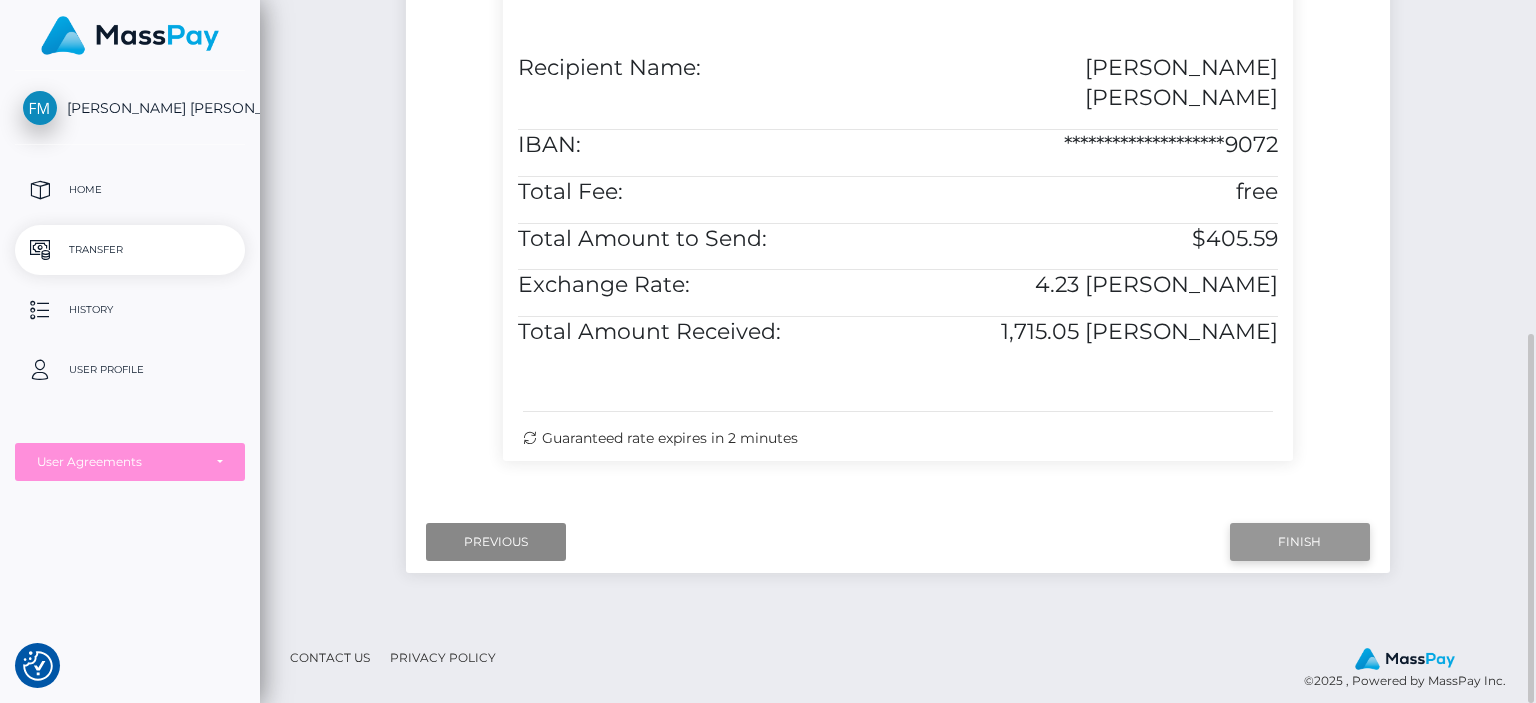 click on "Finish" at bounding box center (1300, 542) 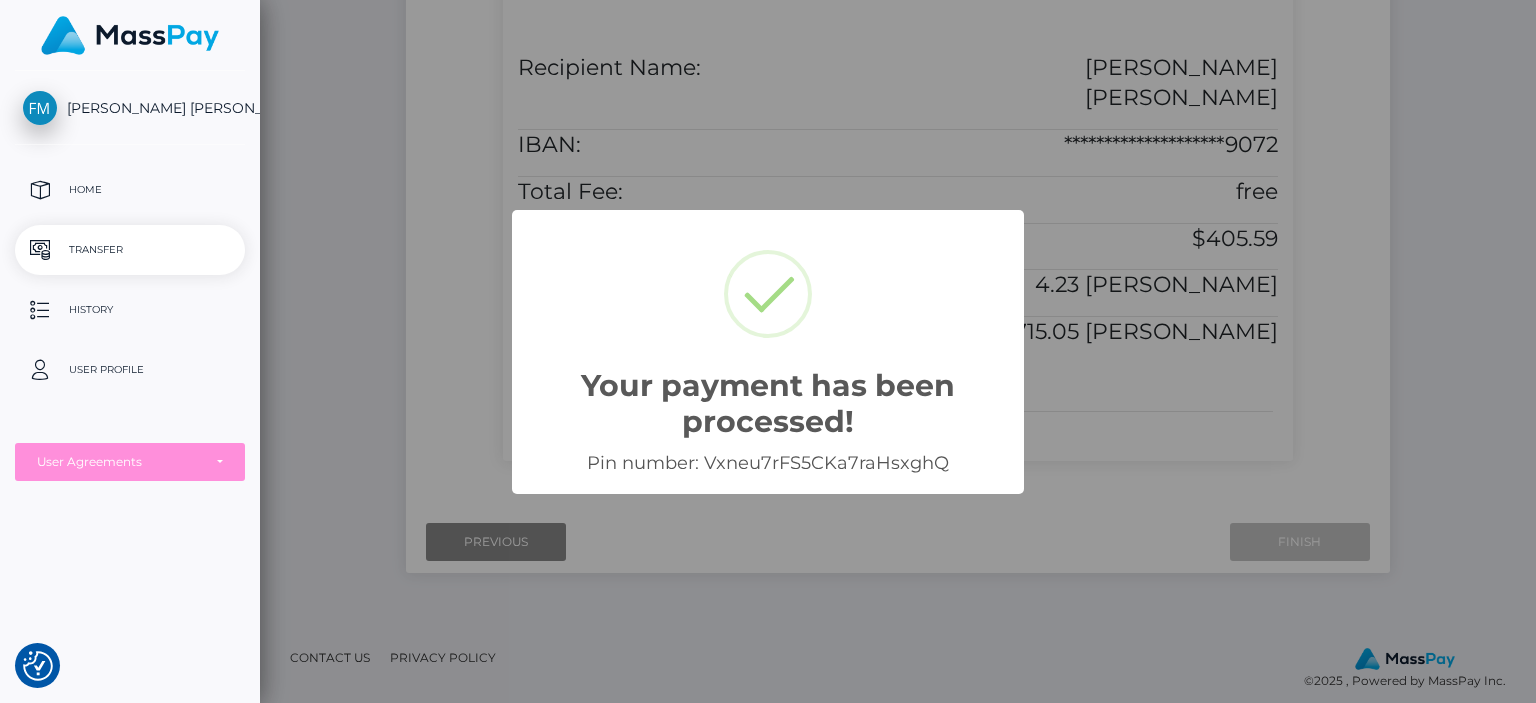 click on "Your payment has been processed! × Pin number: Vxneu7rFS5CKa7raHsxghQ OK Cancel" at bounding box center [768, 351] 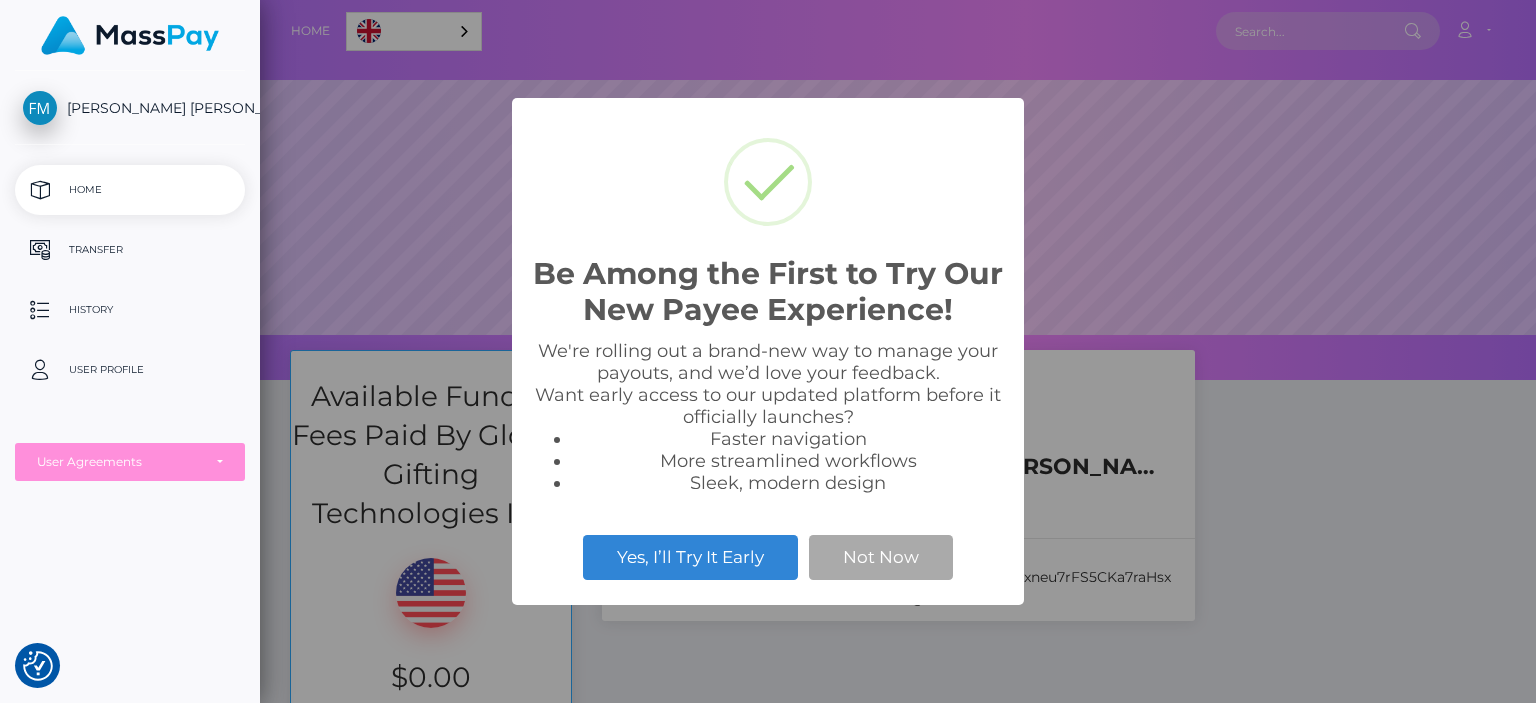 scroll, scrollTop: 0, scrollLeft: 0, axis: both 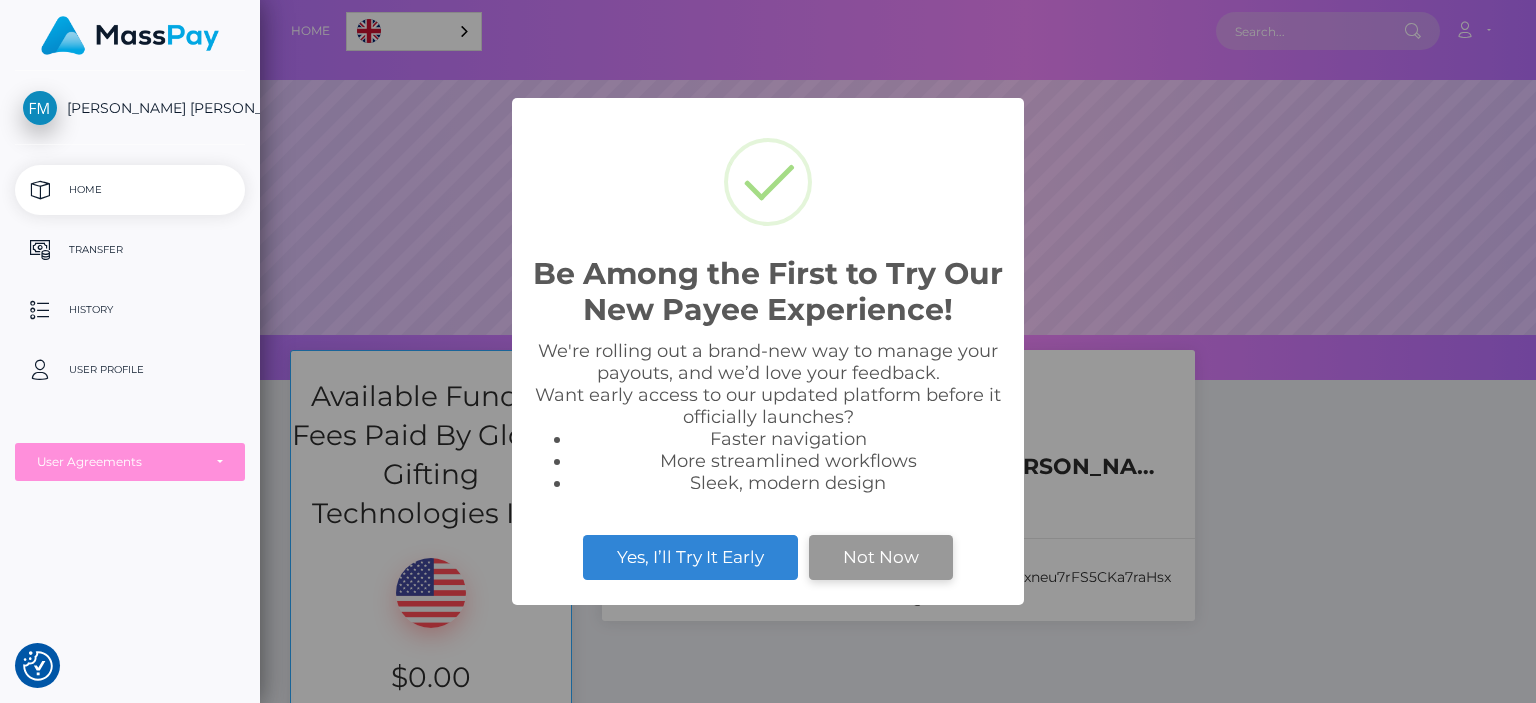 click on "Not Now" at bounding box center [881, 557] 